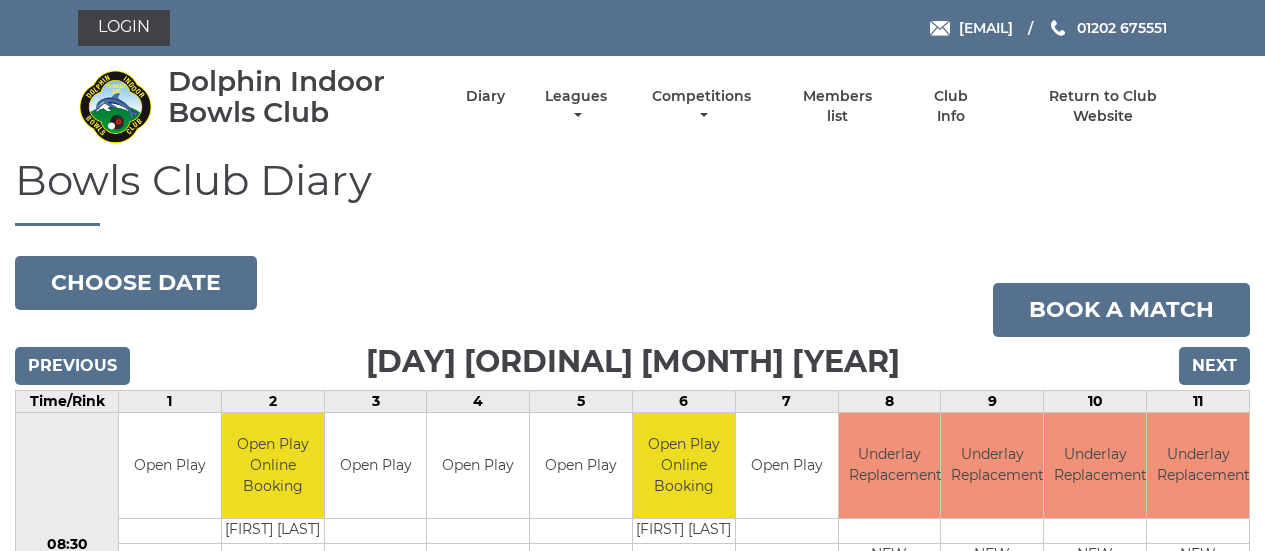 scroll, scrollTop: 0, scrollLeft: 0, axis: both 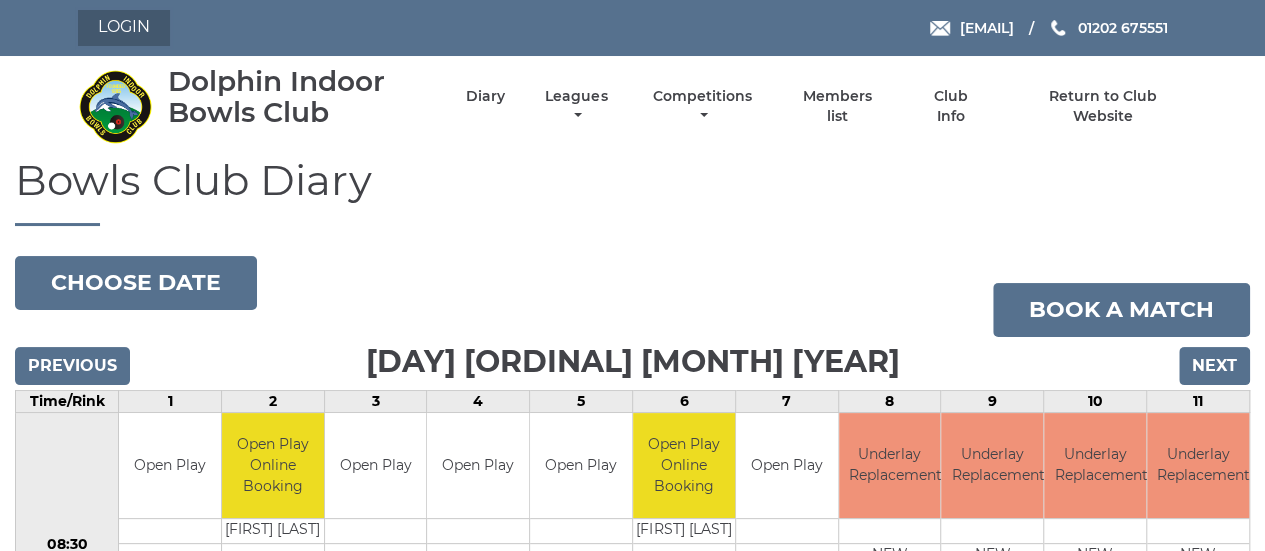click on "Login" at bounding box center (124, 28) 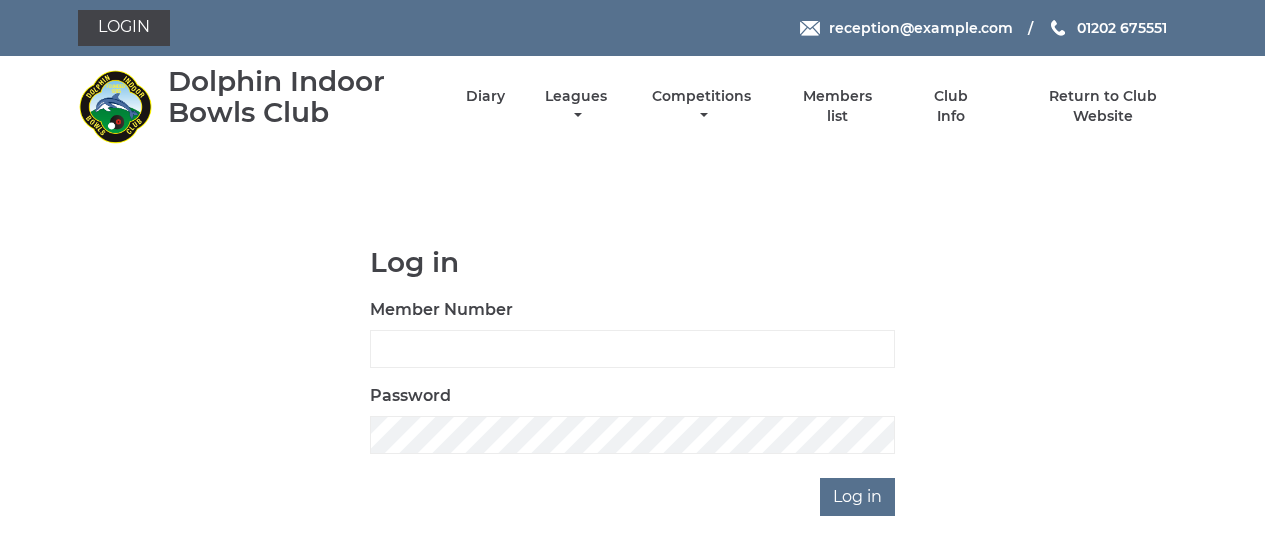 scroll, scrollTop: 0, scrollLeft: 0, axis: both 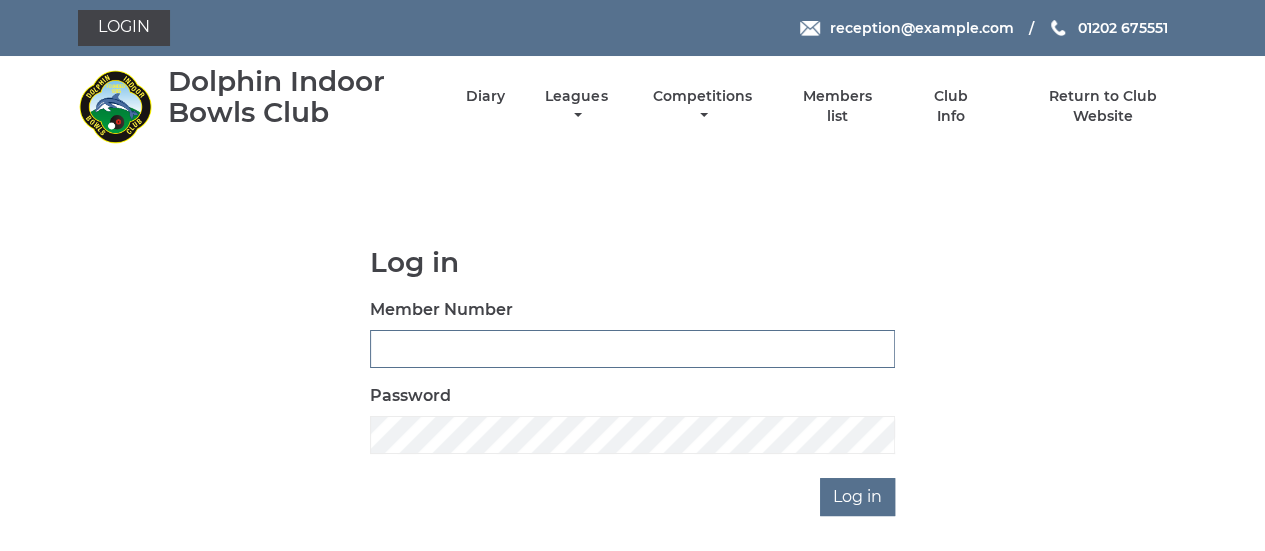 click on "Member Number" at bounding box center [632, 349] 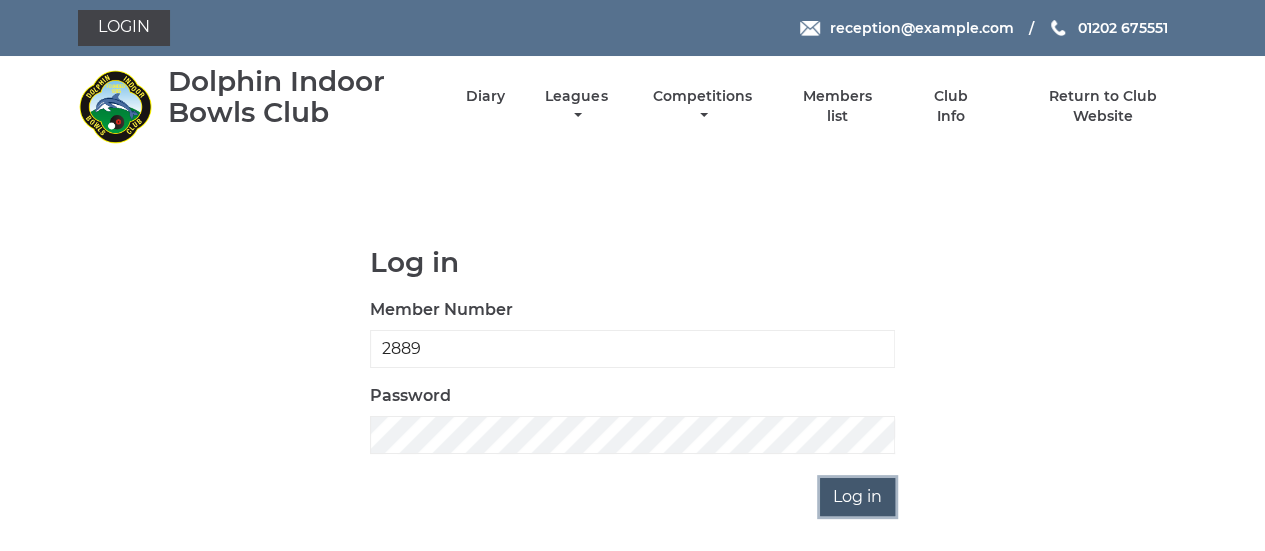 click on "Log in" at bounding box center (857, 497) 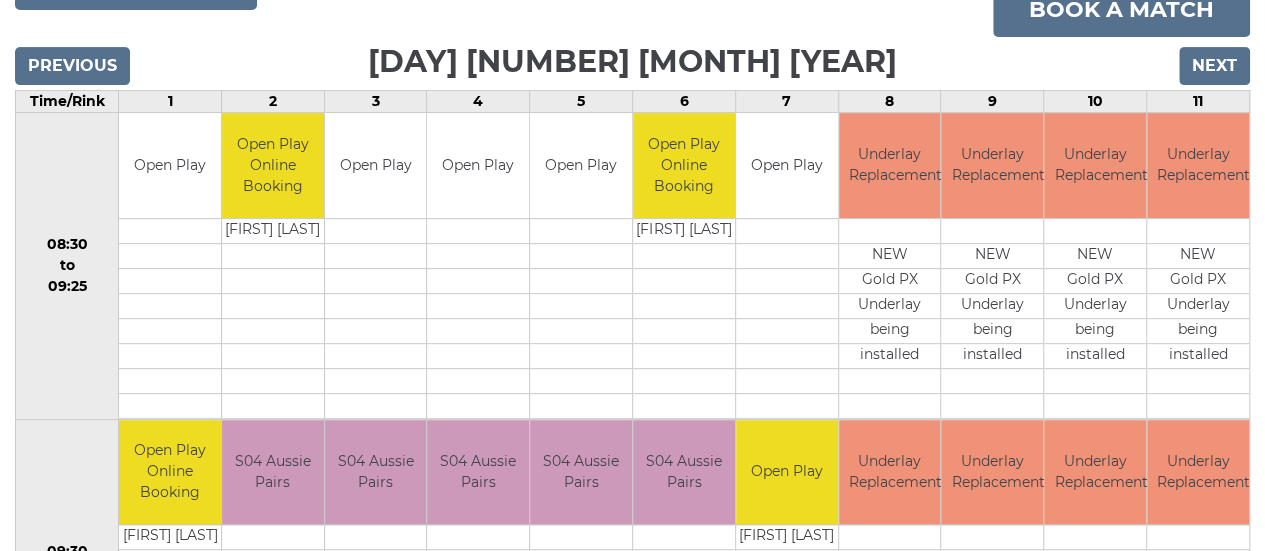scroll, scrollTop: 0, scrollLeft: 0, axis: both 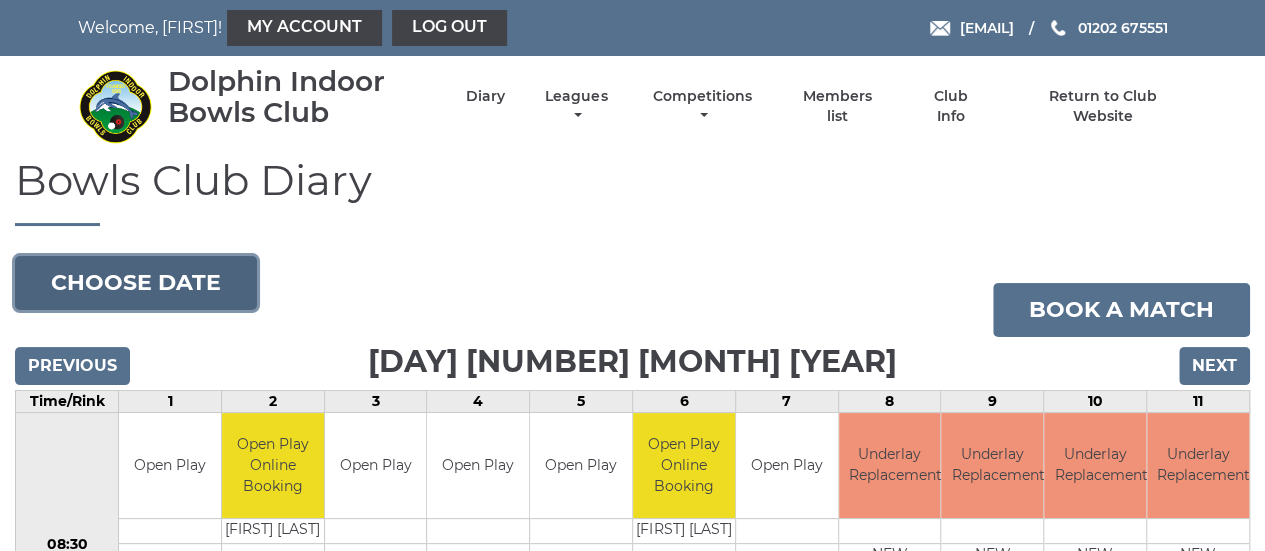 click on "Choose date" at bounding box center [136, 283] 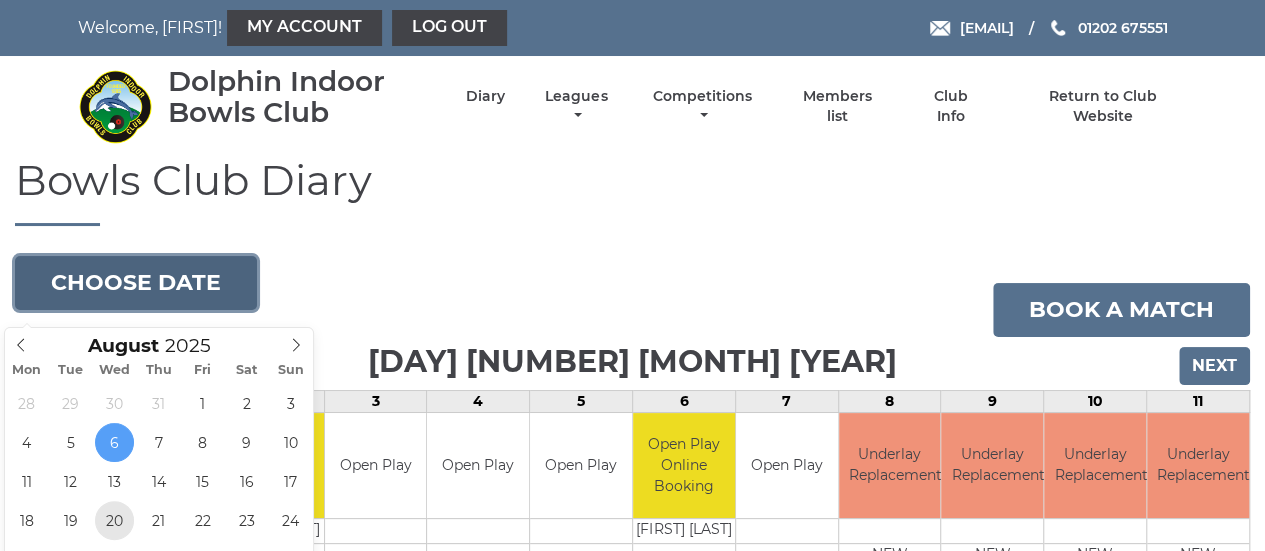 type on "2025-08-20" 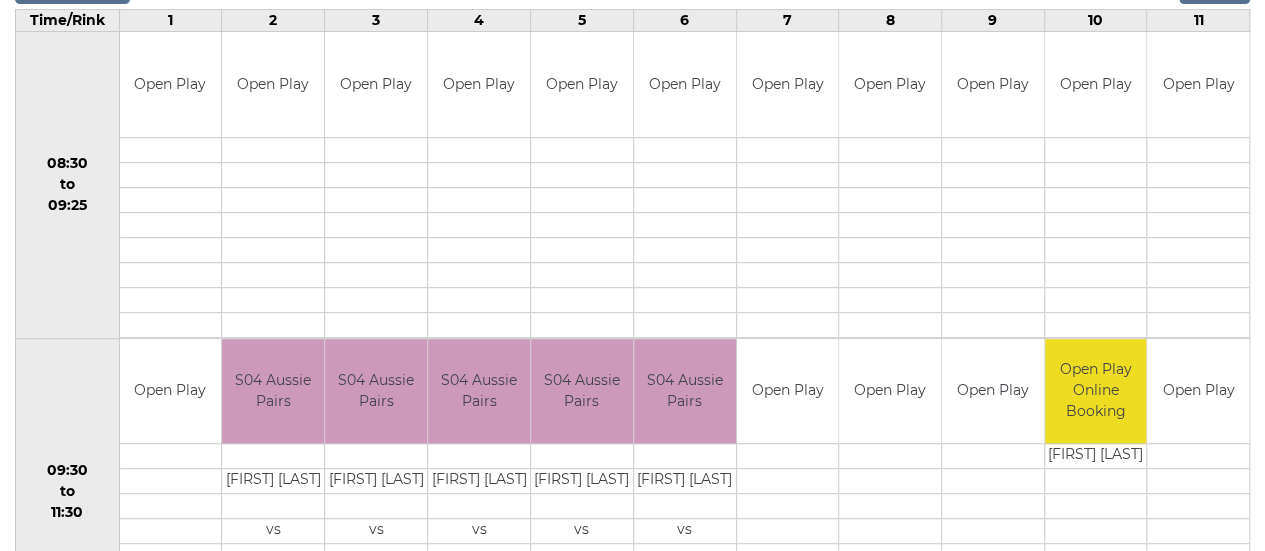 scroll, scrollTop: 100, scrollLeft: 0, axis: vertical 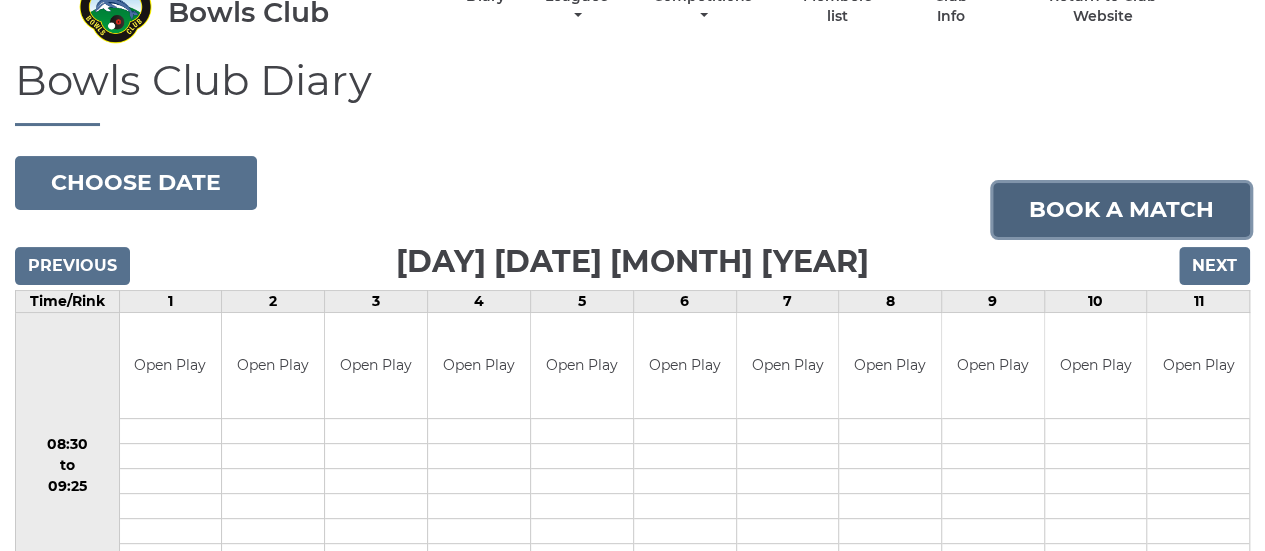 click on "Book a match" at bounding box center (1121, 210) 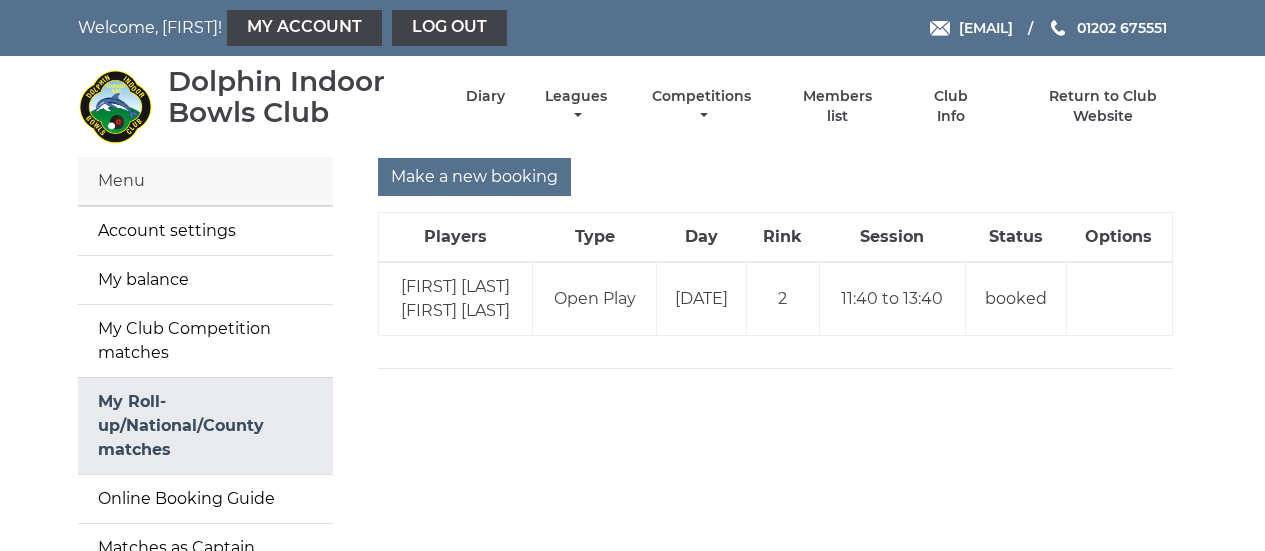 scroll, scrollTop: 0, scrollLeft: 0, axis: both 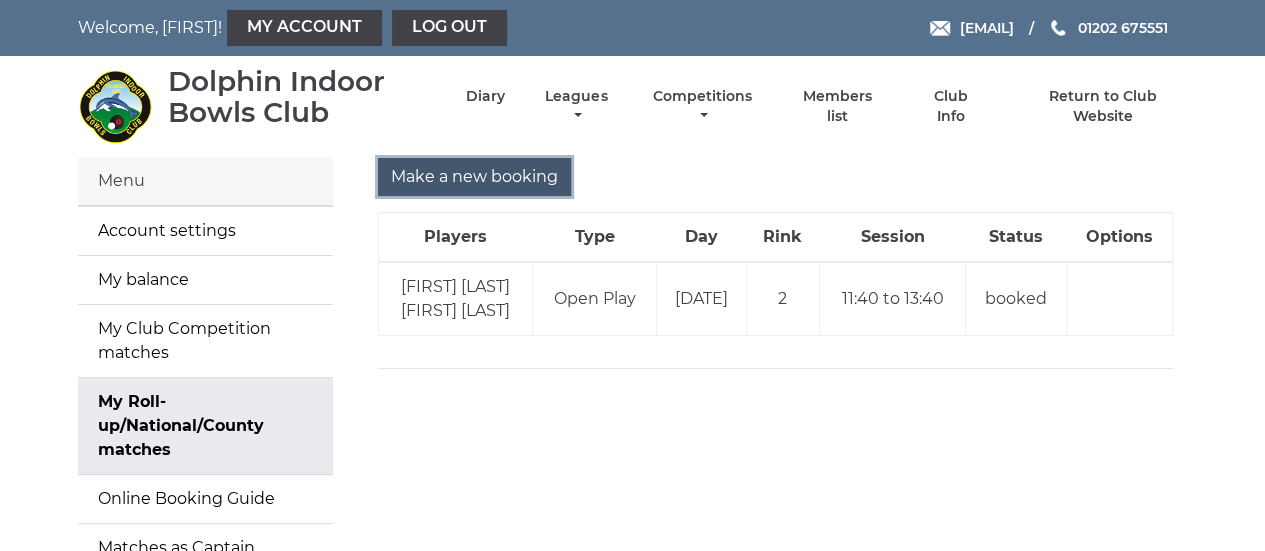 click on "Make a new booking" at bounding box center [474, 177] 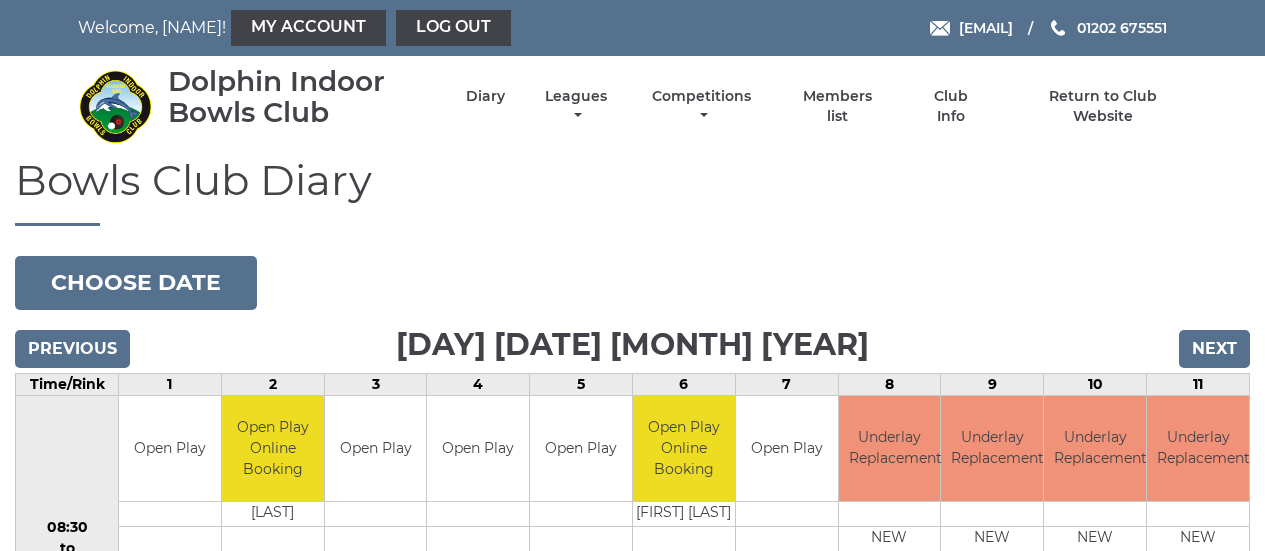scroll, scrollTop: 0, scrollLeft: 0, axis: both 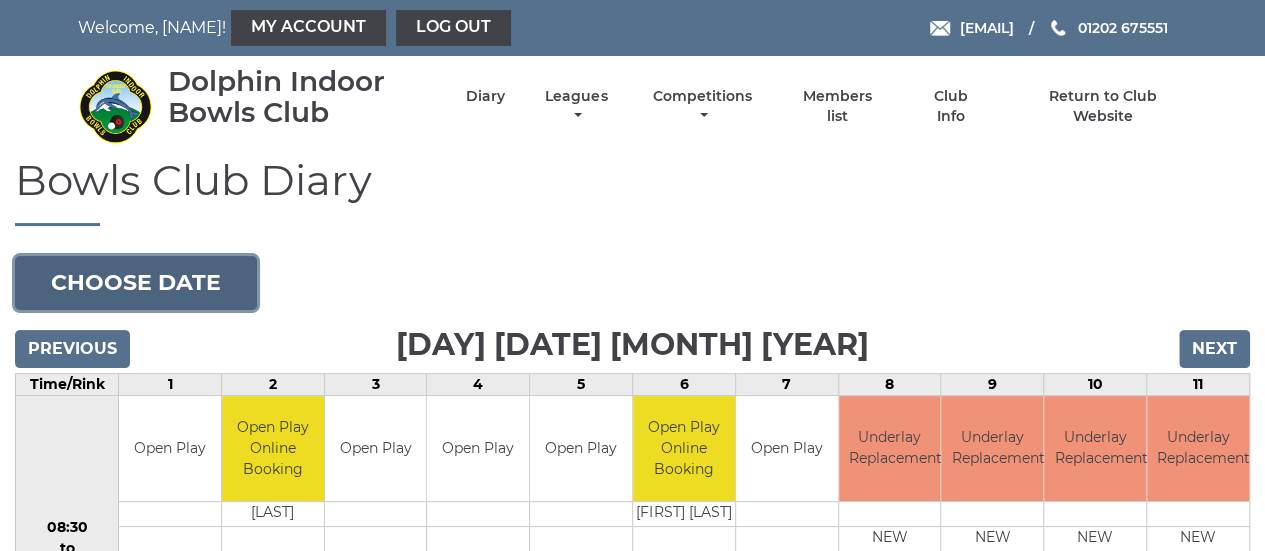 click on "Choose date" at bounding box center (136, 283) 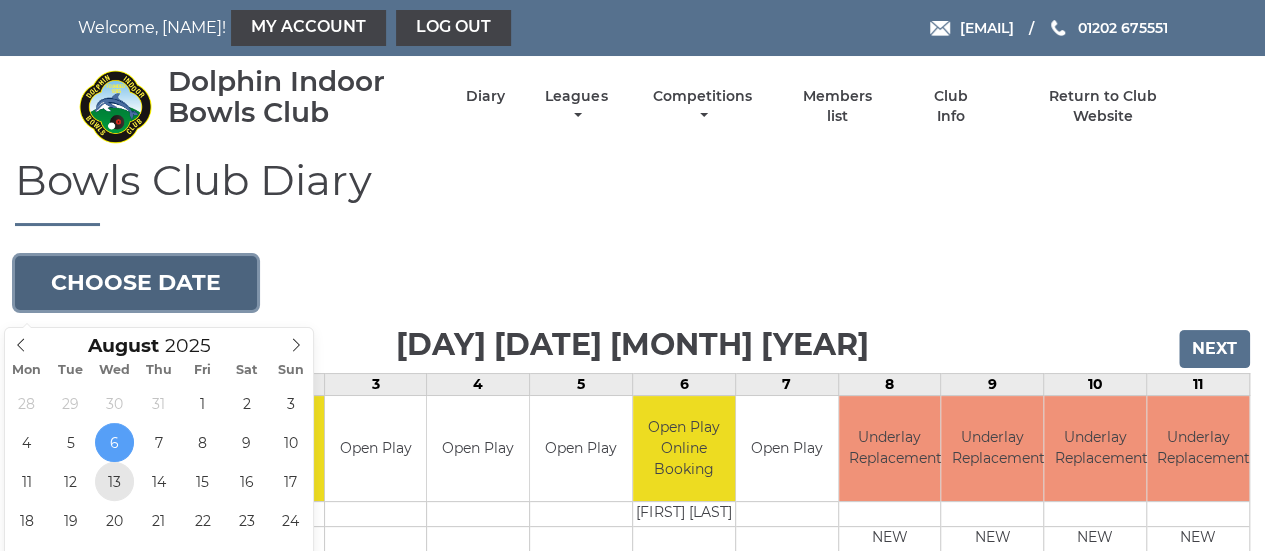 type on "2025-08-13" 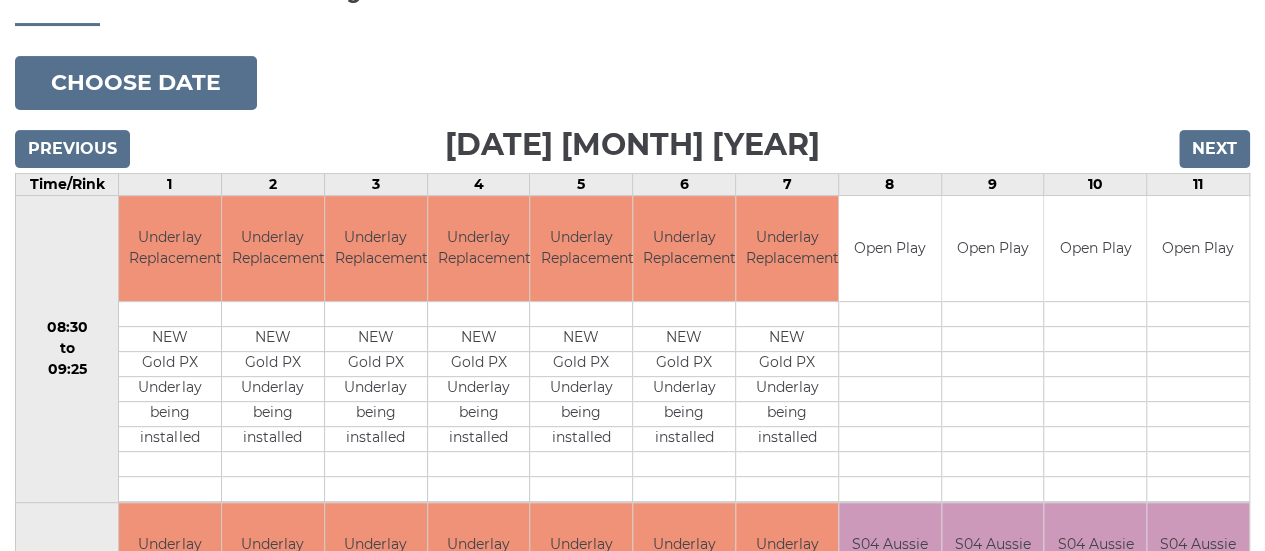 scroll, scrollTop: 0, scrollLeft: 0, axis: both 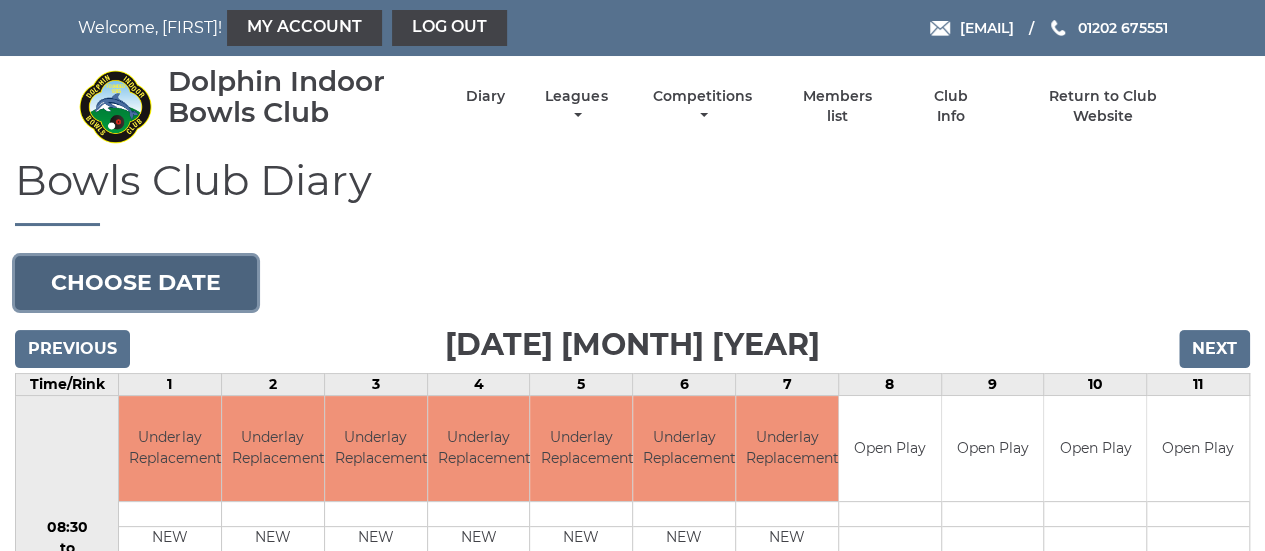 click on "Choose date" at bounding box center (136, 283) 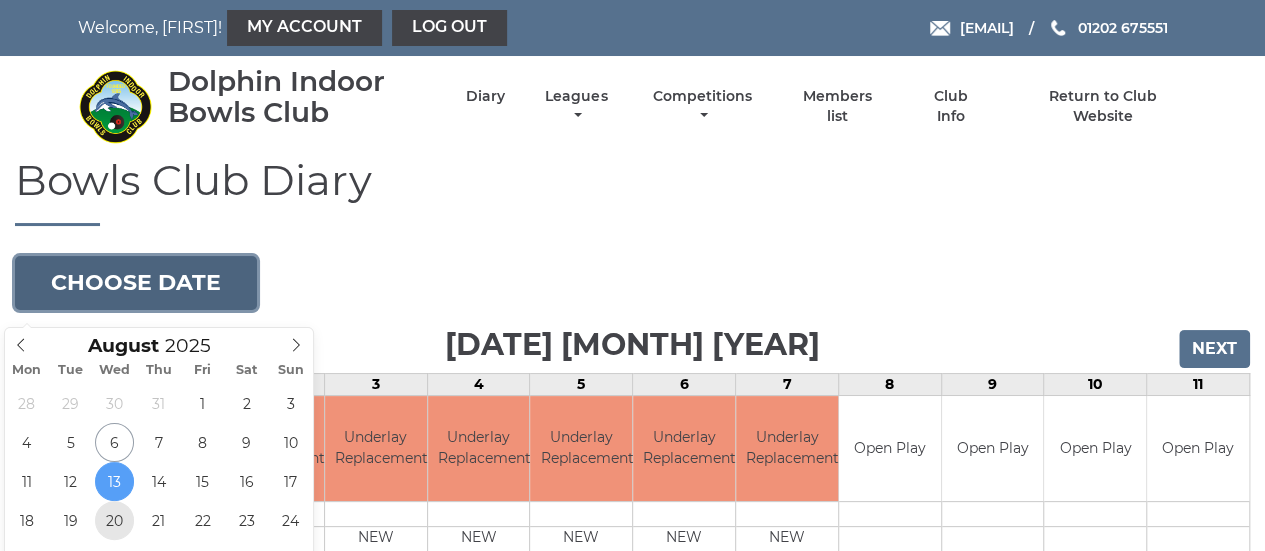 type on "2025-08-20" 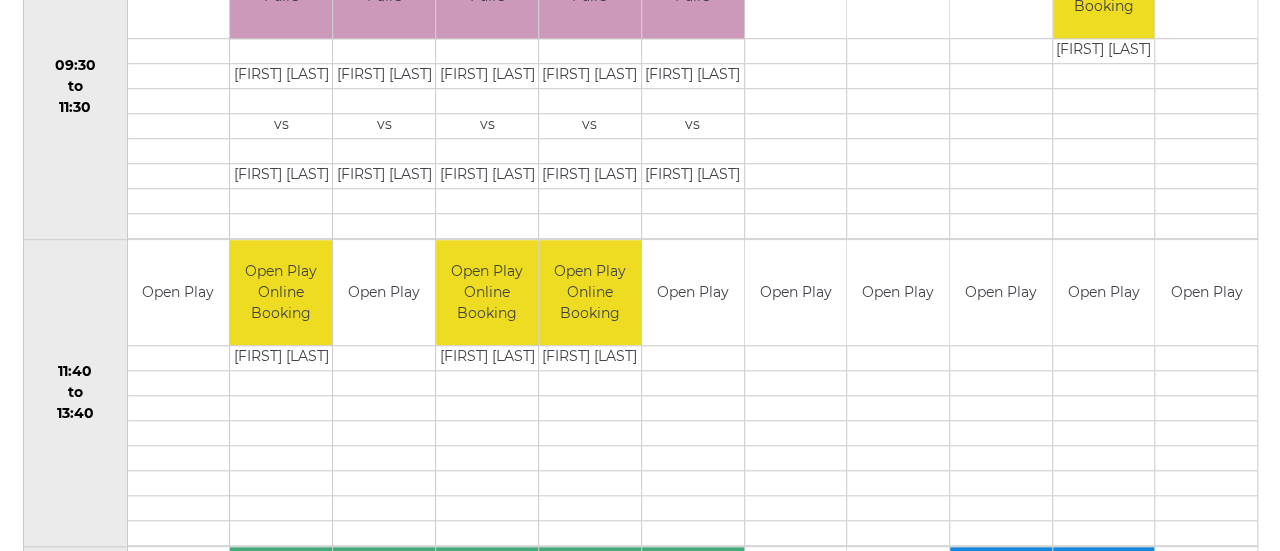 scroll, scrollTop: 800, scrollLeft: 0, axis: vertical 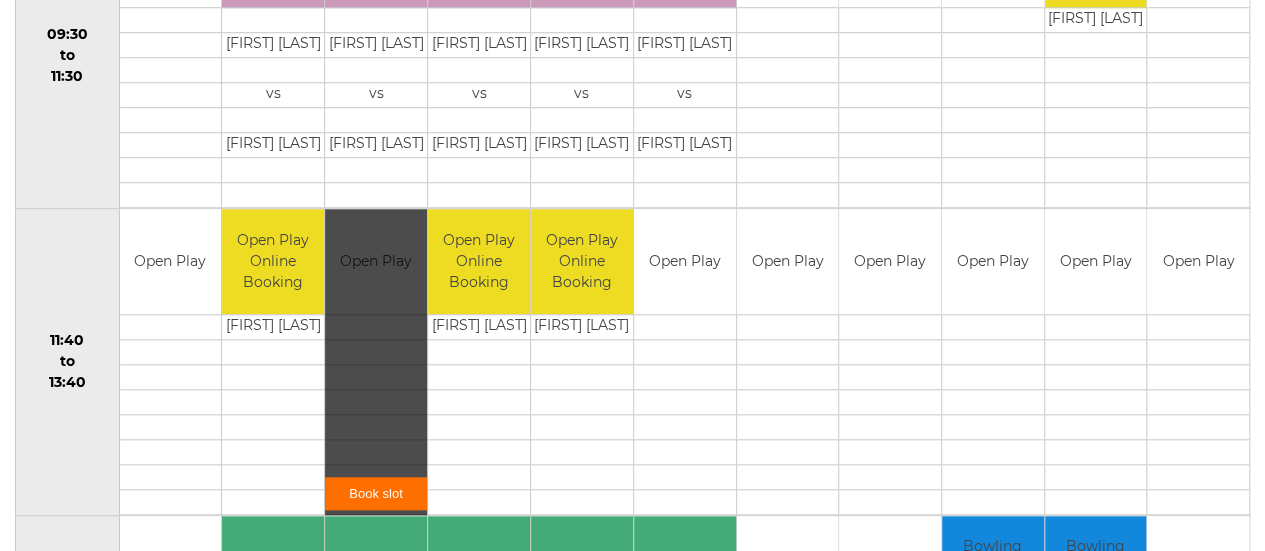 click on "Book slot" at bounding box center (376, 493) 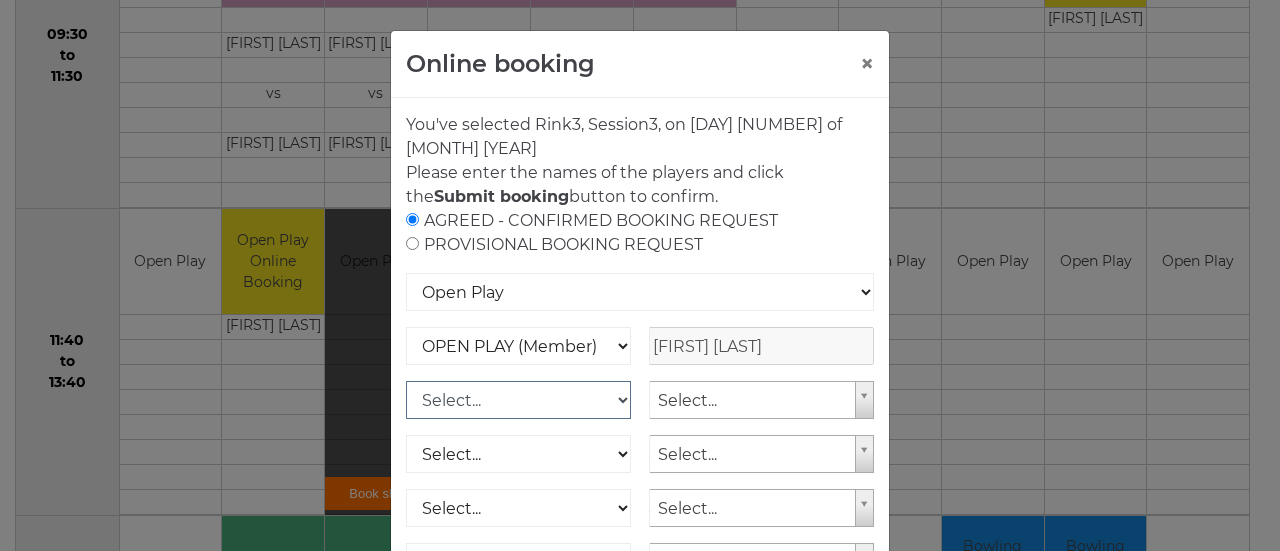 click on "Select... OPEN PLAY (Member) OPEN PLAY (Visitor) OPEN PLAY 1 HOUR (Member) OPEN PLAY 1 HOUR (Visitor) SPOONS (Member) SPOONS (Visitor) 16 - 30 Club (Member) 16 - 30 Club (Visitor) National County (Member) National County (Visitor)" at bounding box center [518, 400] 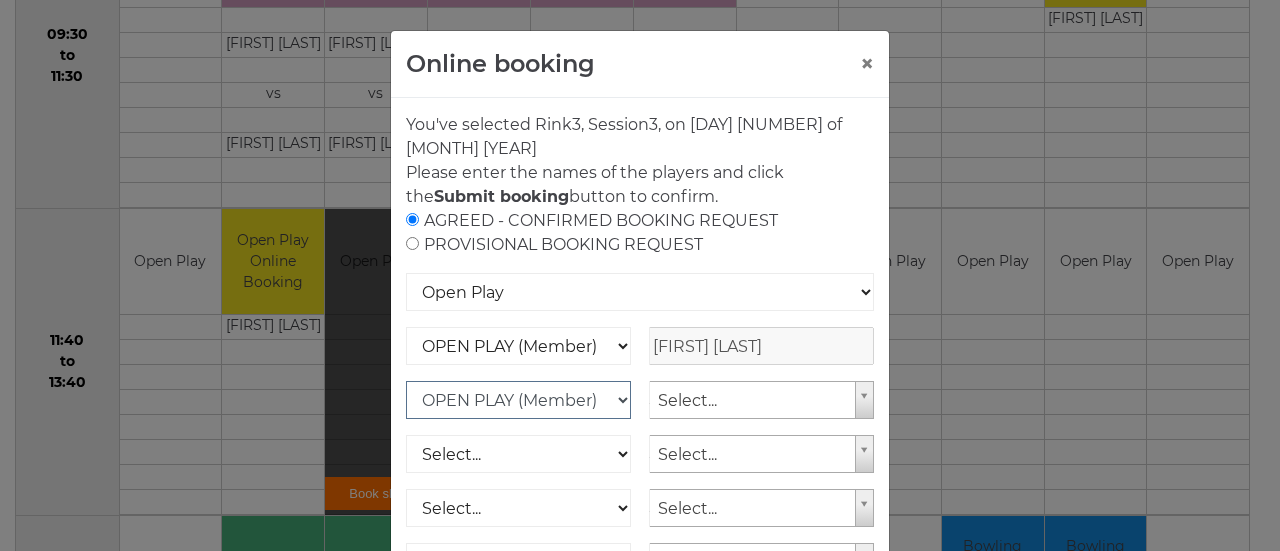click on "Select... OPEN PLAY (Member) OPEN PLAY (Visitor) OPEN PLAY 1 HOUR (Member) OPEN PLAY 1 HOUR (Visitor) SPOONS (Member) SPOONS (Visitor) 16 - 30 Club (Member) 16 - 30 Club (Visitor) National County (Member) National County (Visitor)" at bounding box center (518, 400) 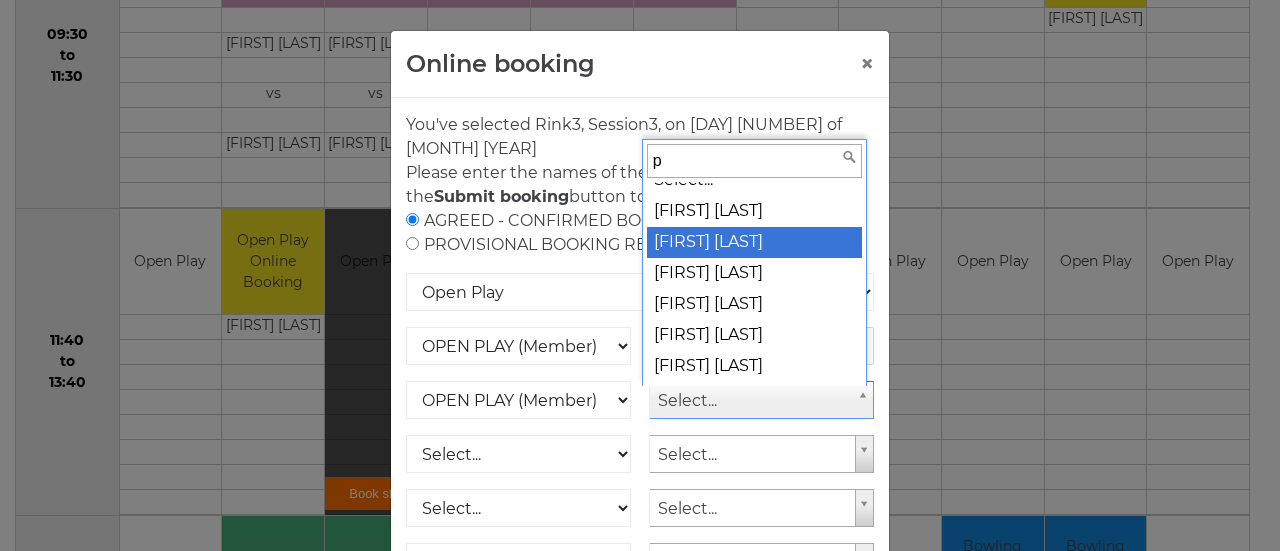 scroll, scrollTop: 0, scrollLeft: 0, axis: both 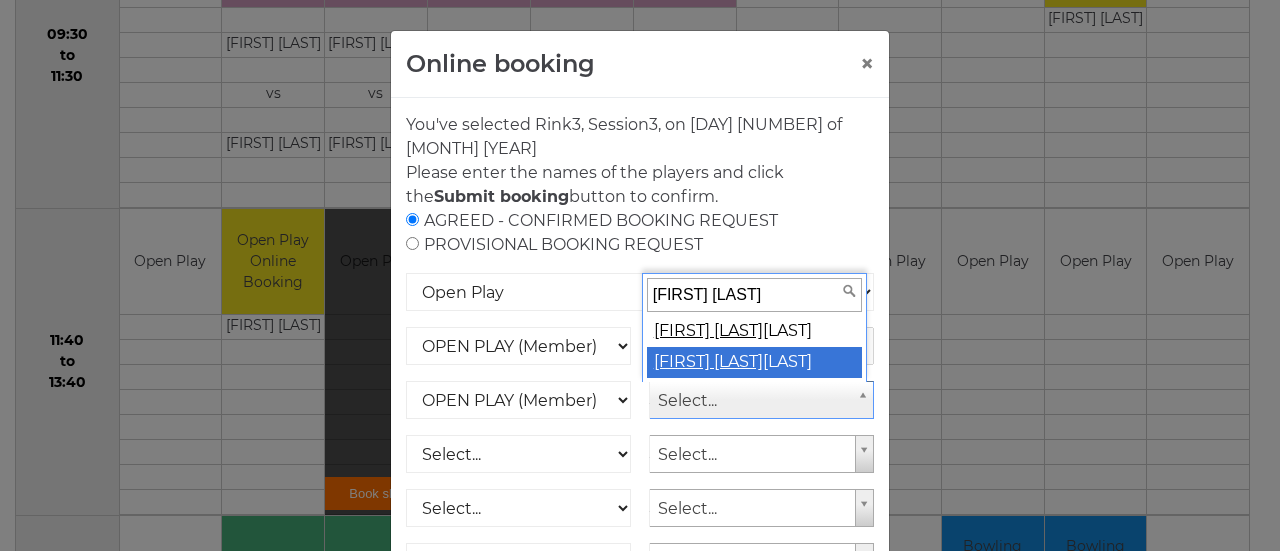 type on "[FIRST] [LAST]" 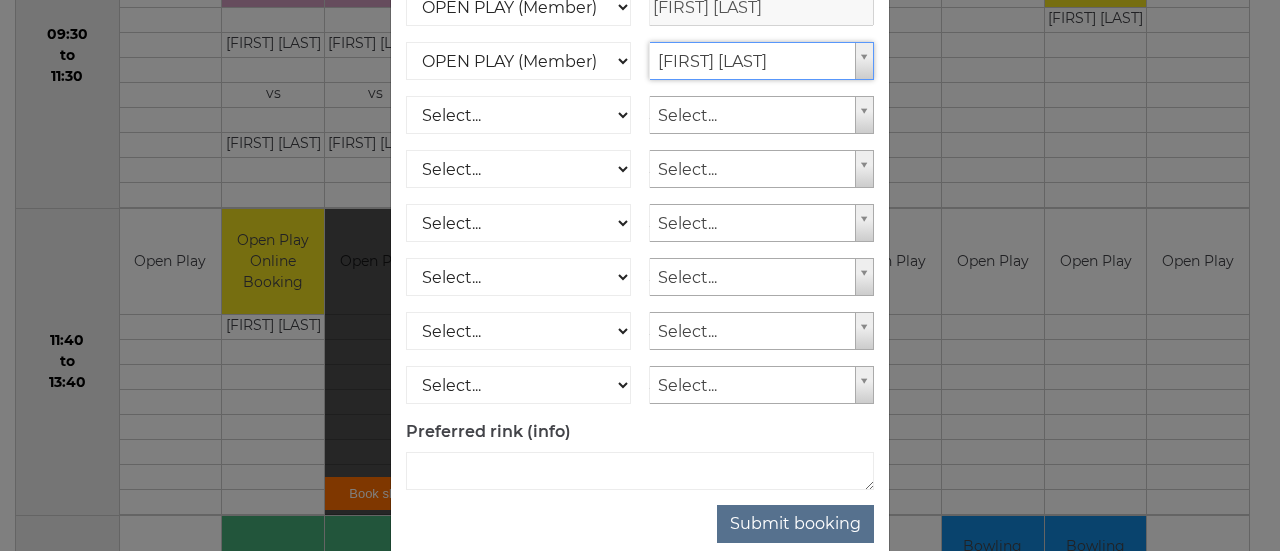 scroll, scrollTop: 375, scrollLeft: 0, axis: vertical 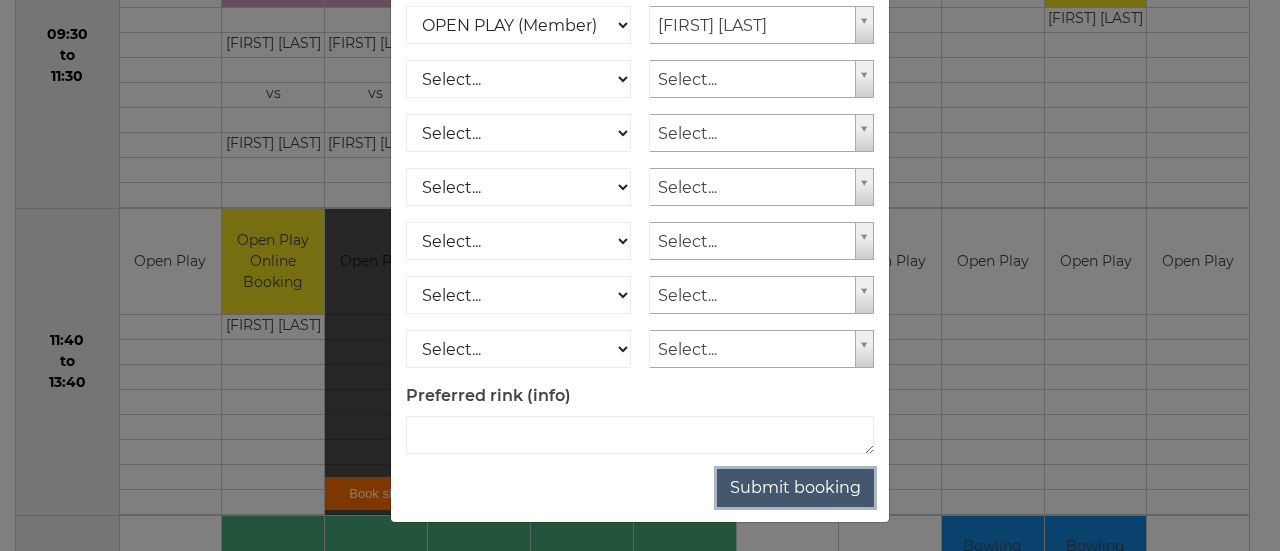 click on "Submit booking" at bounding box center (795, 488) 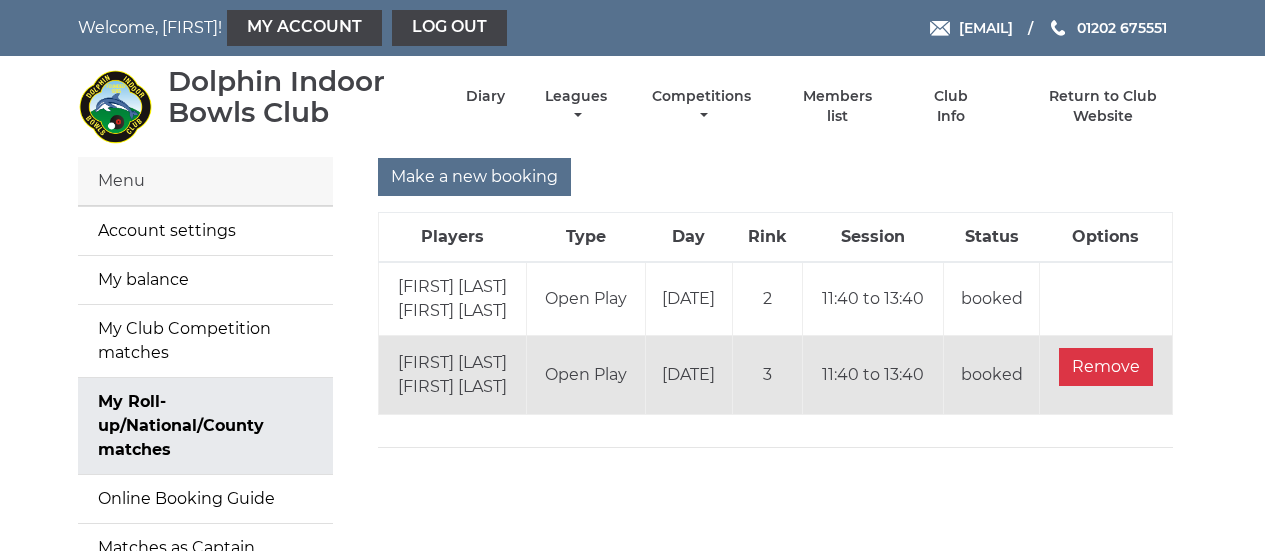 scroll, scrollTop: 0, scrollLeft: 0, axis: both 